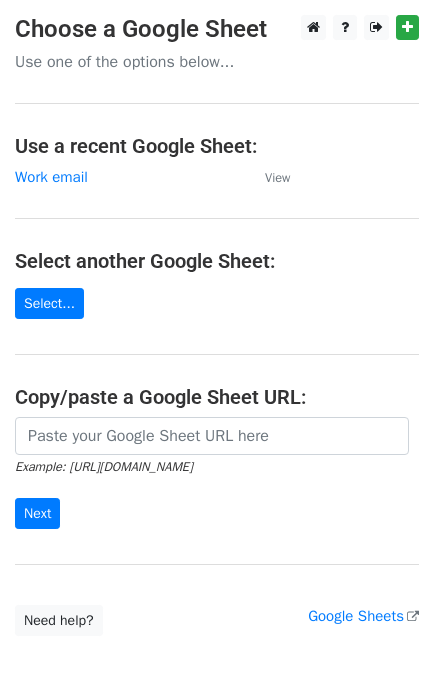 scroll, scrollTop: 0, scrollLeft: 0, axis: both 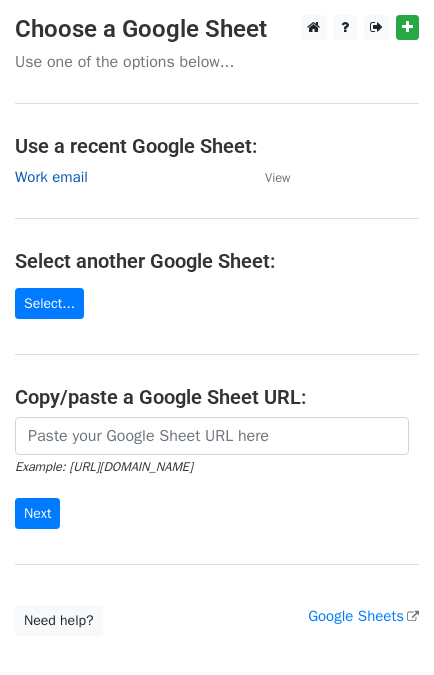 click on "Work email" at bounding box center [51, 177] 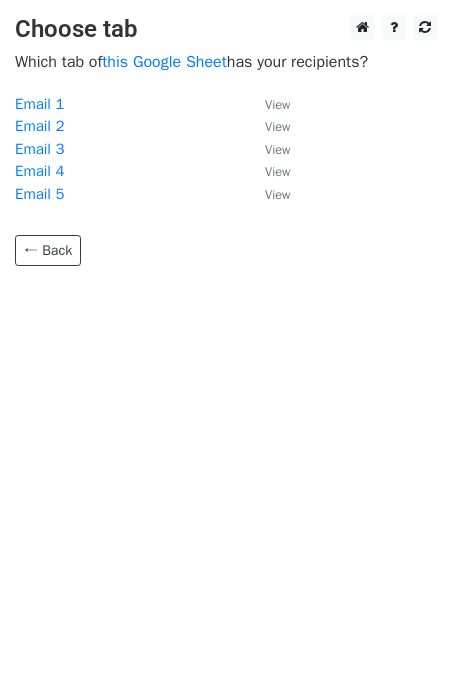 scroll, scrollTop: 0, scrollLeft: 0, axis: both 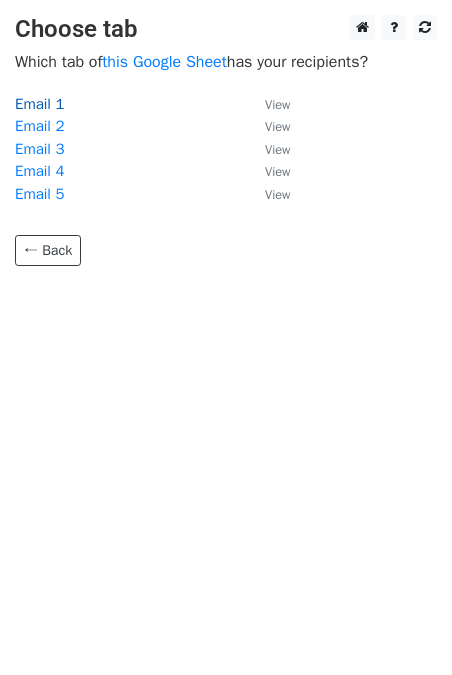 click on "Email 1" at bounding box center (39, 104) 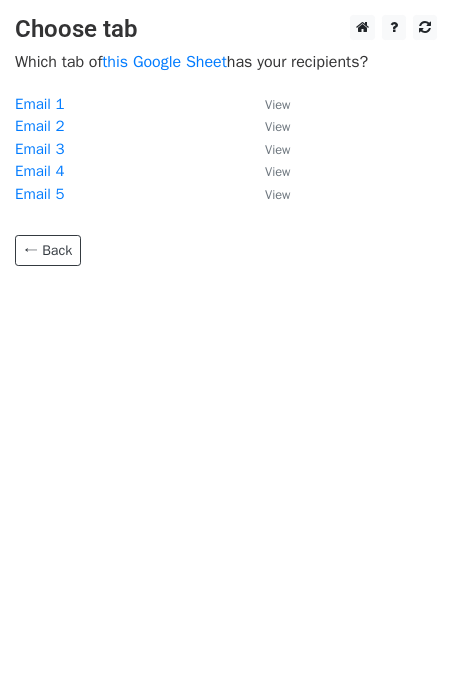 click on "Choose tab
Which tab of  this Google Sheet  has your recipients?
Email 1
View
Email 2
View
Email 3
View
Email 4
View
Email 5
View
← Back" at bounding box center [226, 337] 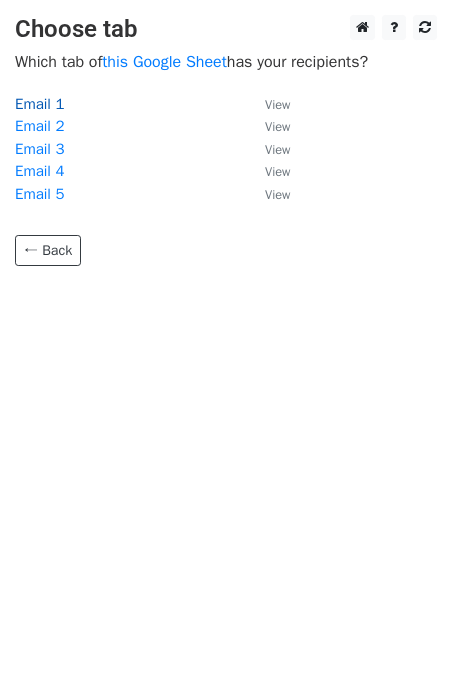 click on "Email 1" at bounding box center [39, 104] 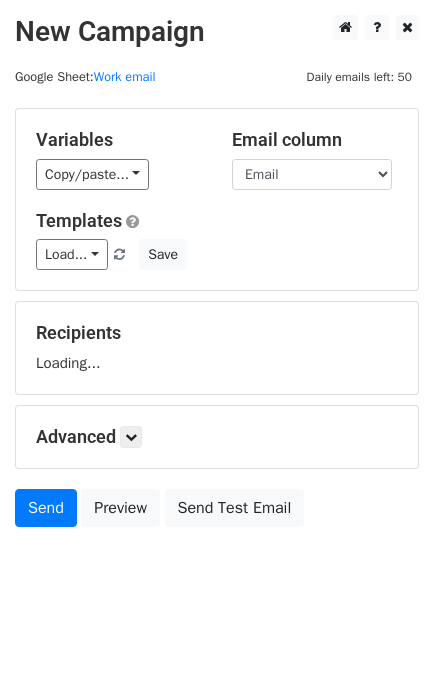 scroll, scrollTop: 0, scrollLeft: 0, axis: both 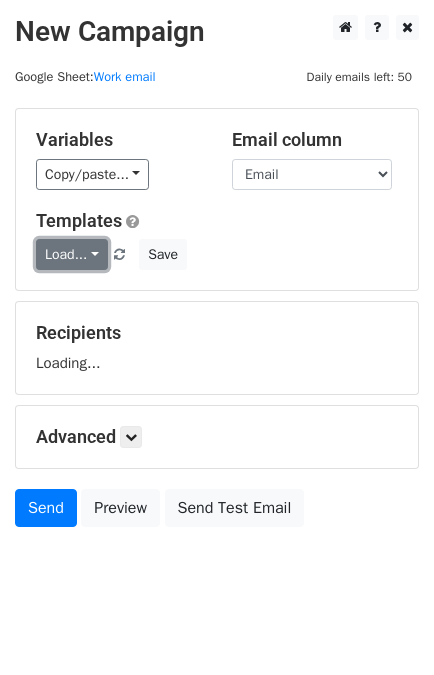 click on "Load..." at bounding box center (72, 254) 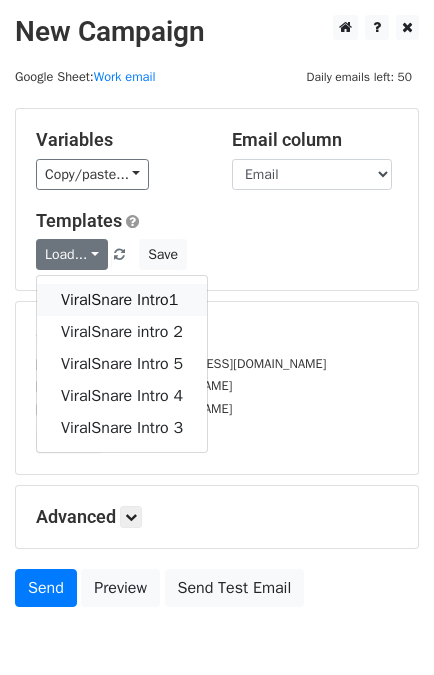 click on "ViralSnare Intro1" at bounding box center [122, 300] 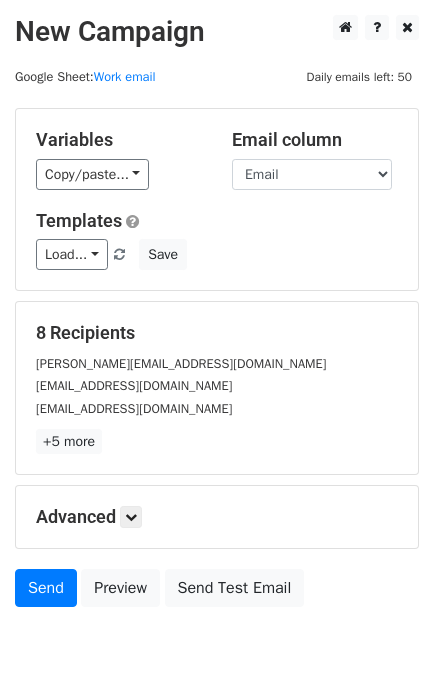 scroll, scrollTop: 98, scrollLeft: 0, axis: vertical 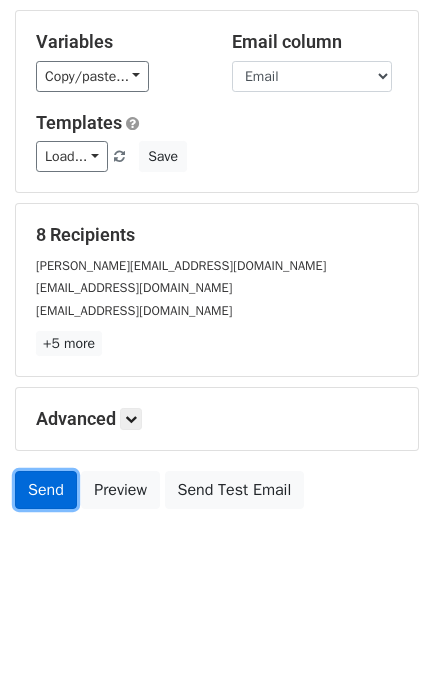 click on "Send" at bounding box center [46, 490] 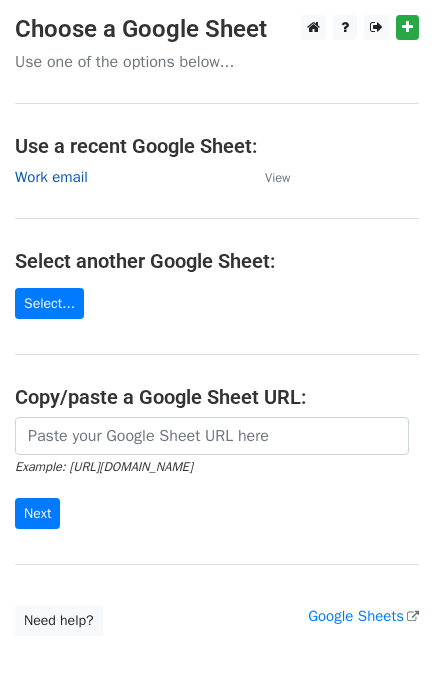 scroll, scrollTop: 0, scrollLeft: 0, axis: both 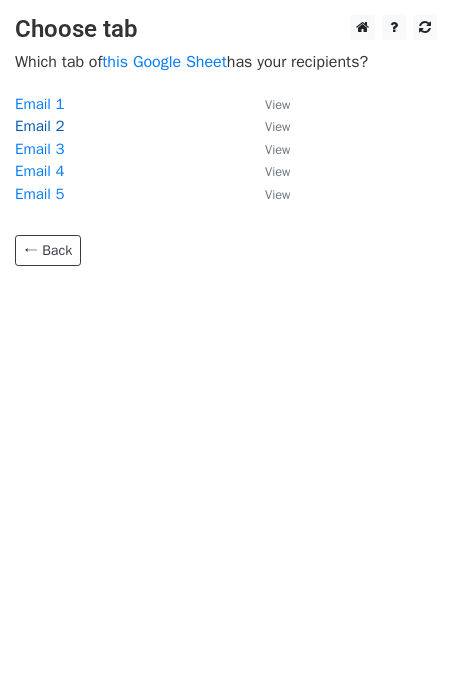 click on "Email 2" at bounding box center (39, 126) 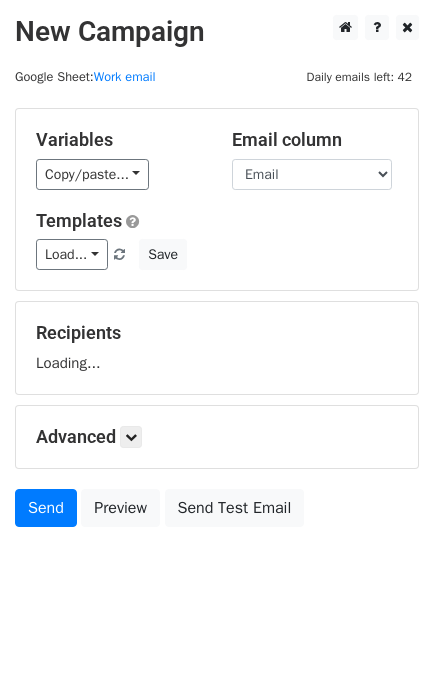 scroll, scrollTop: 0, scrollLeft: 0, axis: both 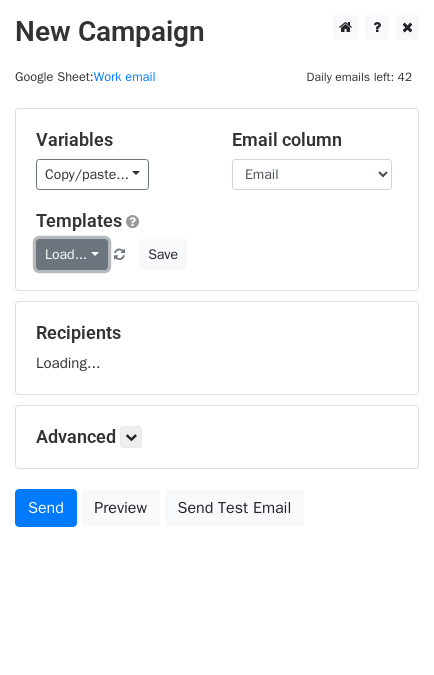 click on "Load..." at bounding box center (72, 254) 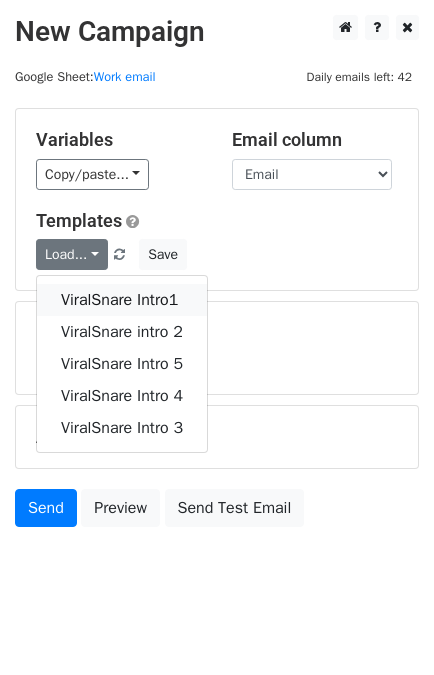 click on "ViralSnare Intro1" at bounding box center [122, 300] 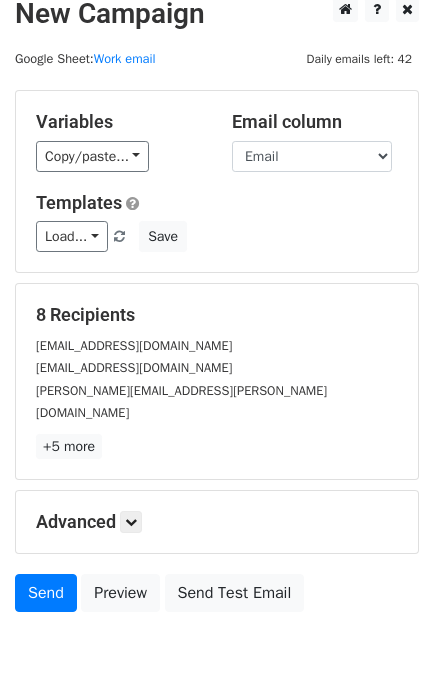 scroll, scrollTop: 34, scrollLeft: 0, axis: vertical 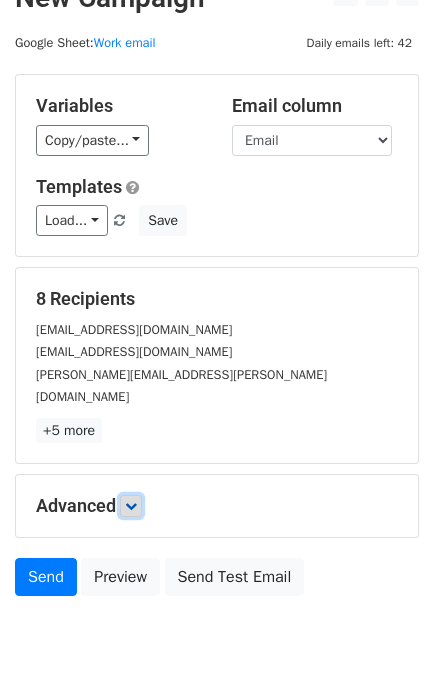 click at bounding box center (131, 506) 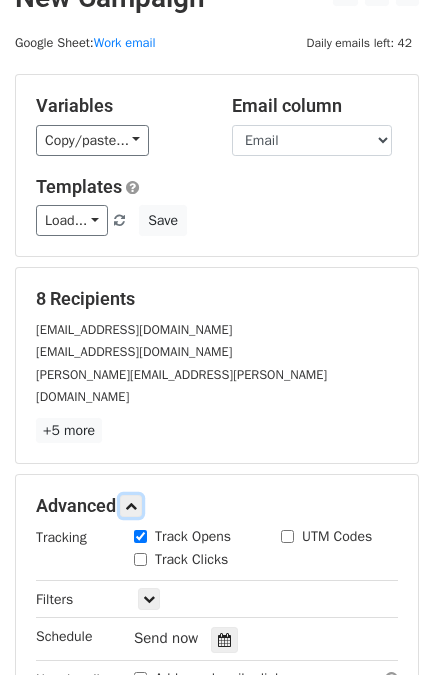 scroll, scrollTop: 293, scrollLeft: 0, axis: vertical 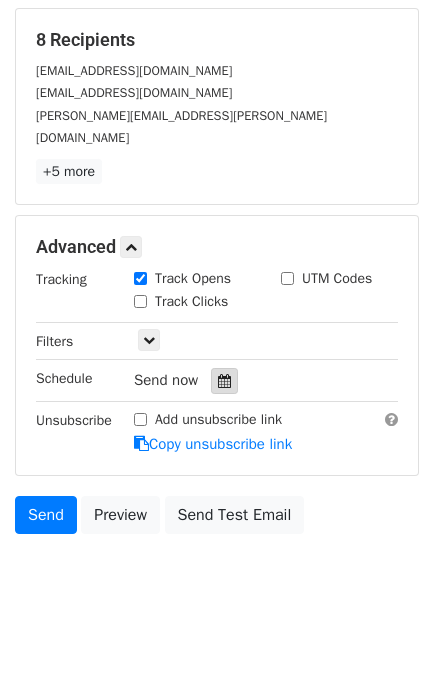 click at bounding box center (224, 381) 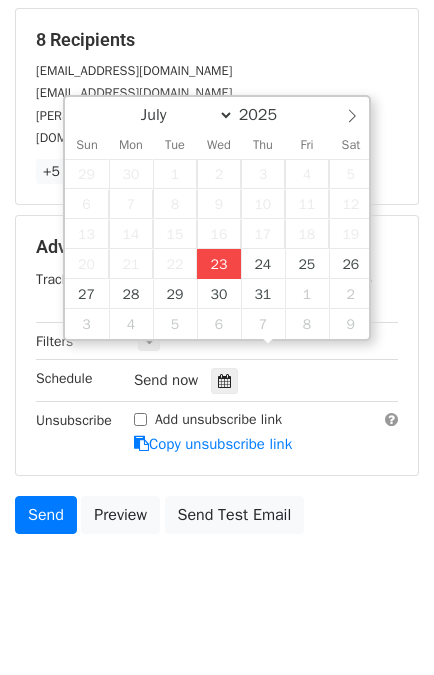 type on "2025-07-23 14:38" 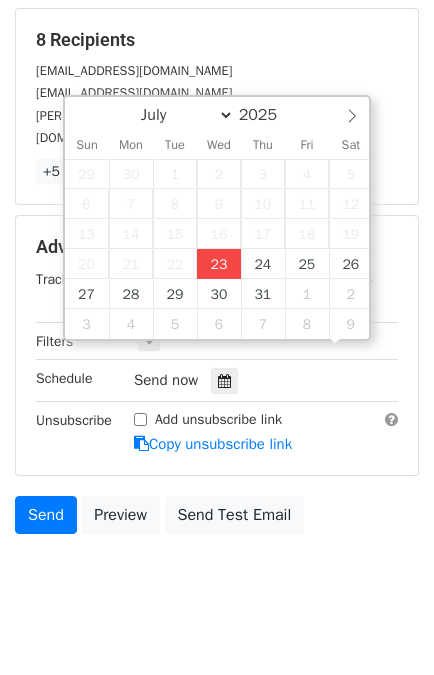 scroll, scrollTop: 0, scrollLeft: 0, axis: both 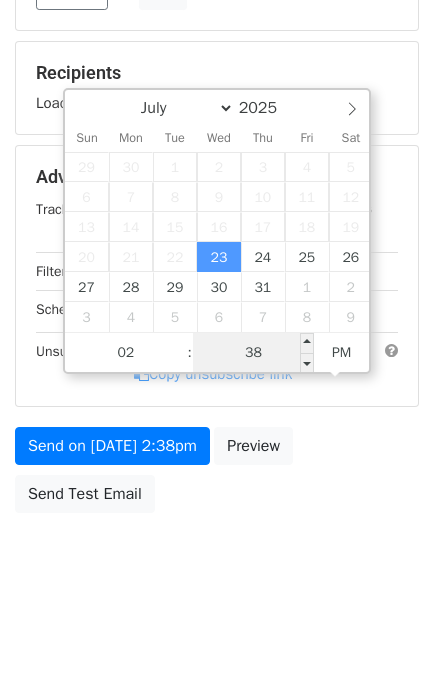 click on "38" at bounding box center [254, 353] 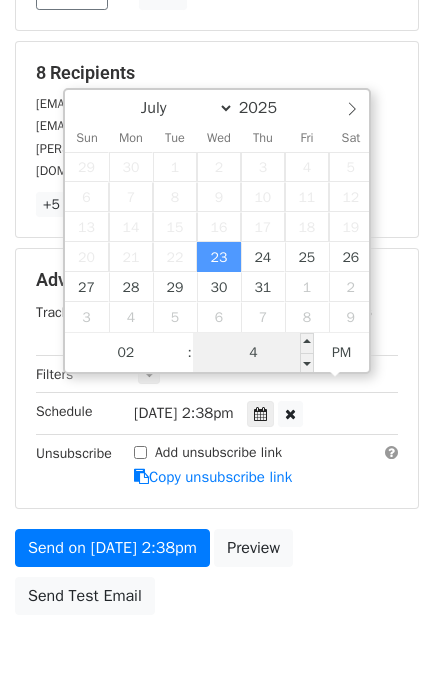 type on "45" 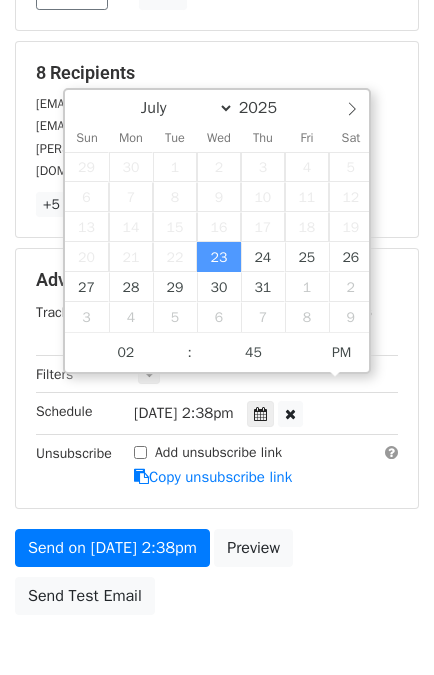 type on "2025-07-23 14:45" 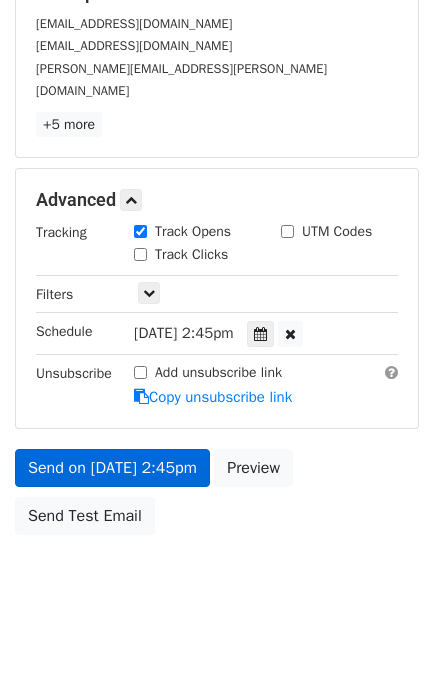 scroll, scrollTop: 260, scrollLeft: 0, axis: vertical 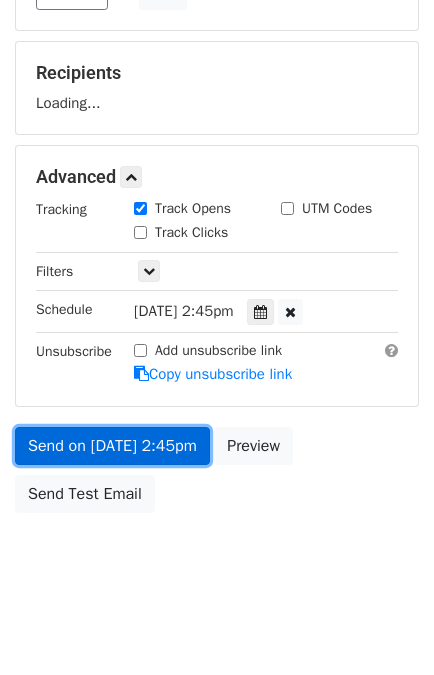 click on "Send on Jul 23 at 2:45pm" at bounding box center (112, 446) 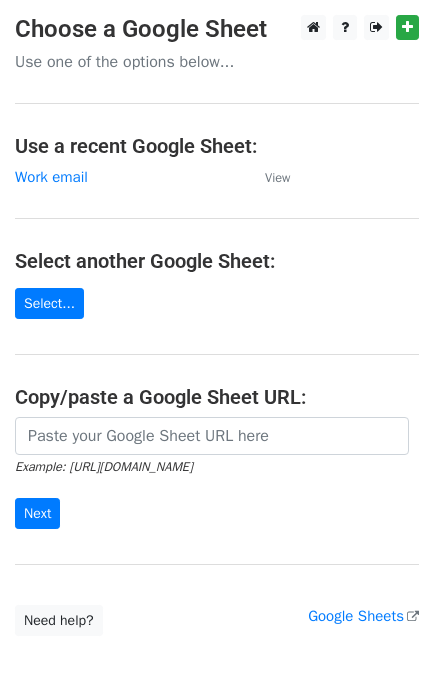 scroll, scrollTop: 0, scrollLeft: 0, axis: both 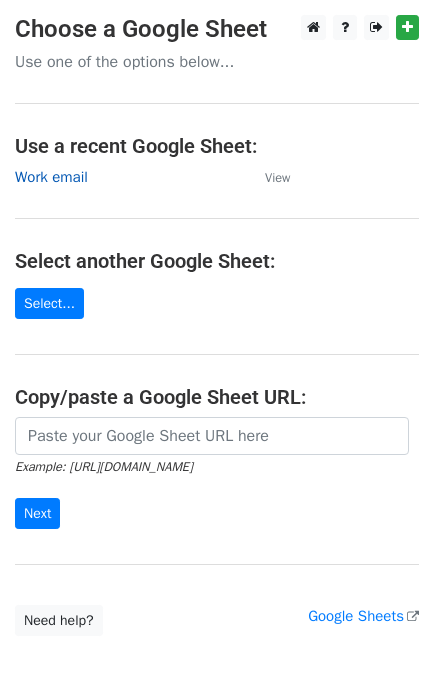 click on "Work email" at bounding box center [51, 177] 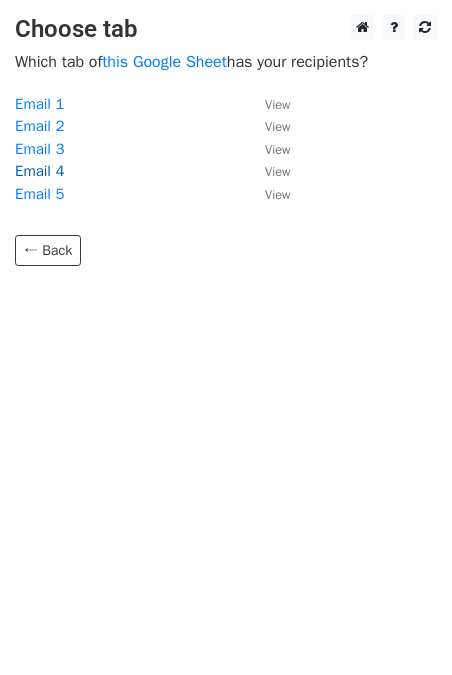 scroll, scrollTop: 0, scrollLeft: 0, axis: both 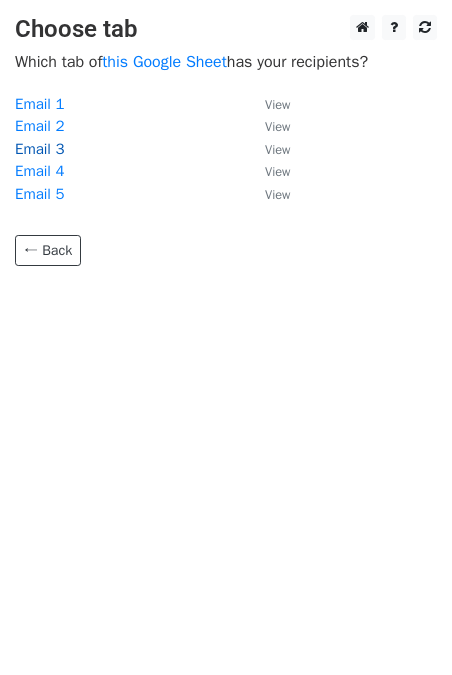 click on "Email 3" at bounding box center [39, 149] 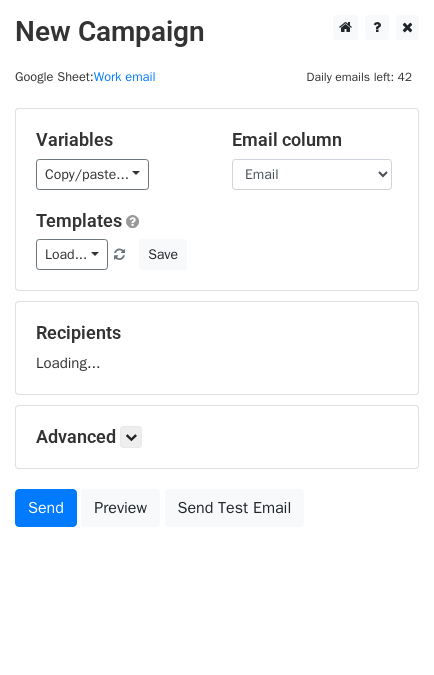 scroll, scrollTop: 0, scrollLeft: 0, axis: both 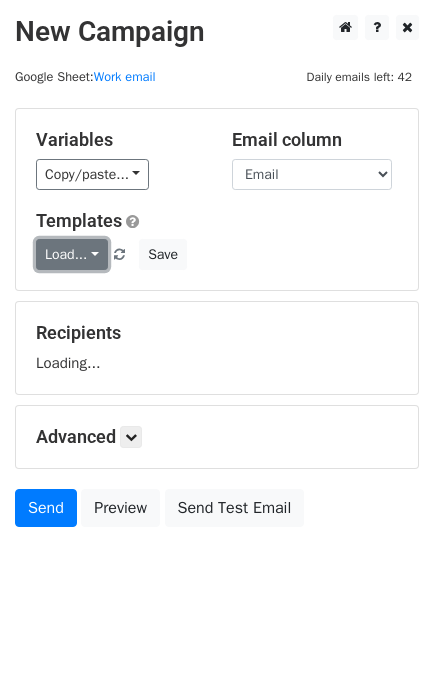 click on "Load..." at bounding box center [72, 254] 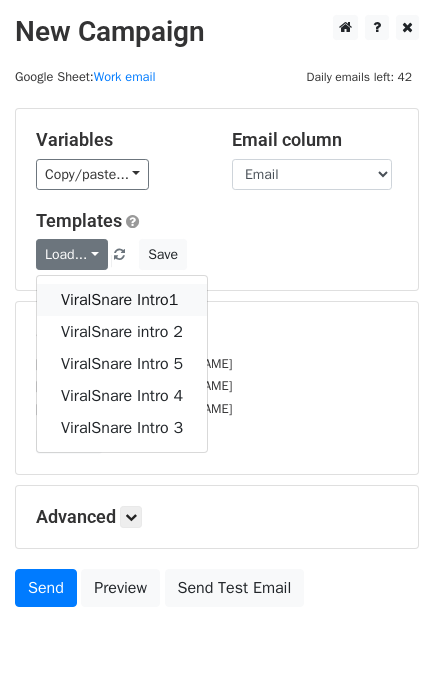 click on "ViralSnare Intro1" at bounding box center (122, 300) 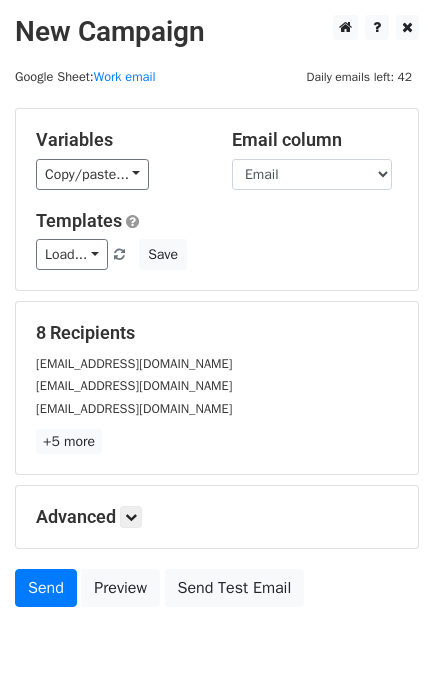 scroll, scrollTop: 98, scrollLeft: 0, axis: vertical 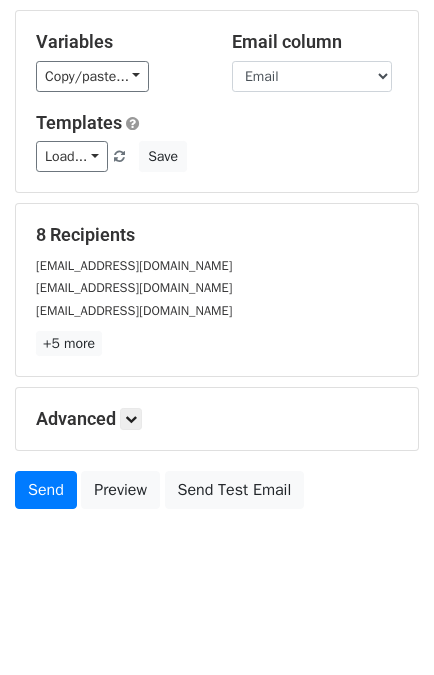 click on "Advanced
Tracking
Track Opens
UTM Codes
Track Clicks
Filters
Only include spreadsheet rows that match the following filters:
Schedule
Send now
Unsubscribe
Add unsubscribe link
Copy unsubscribe link" at bounding box center [217, 419] 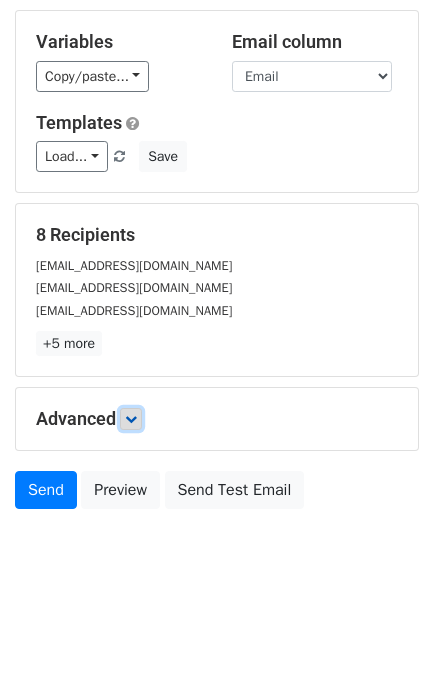 click at bounding box center [131, 419] 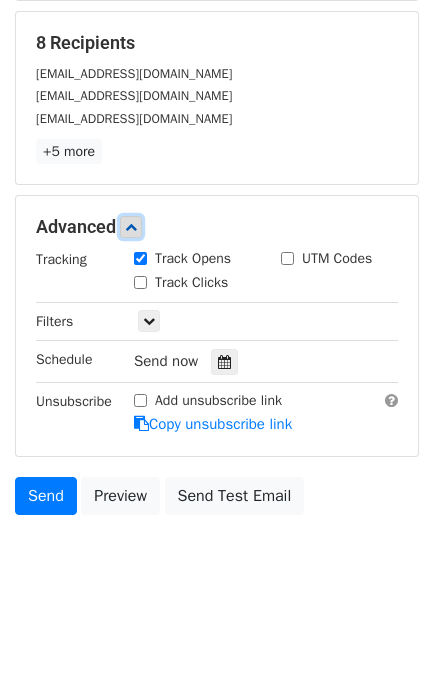 scroll, scrollTop: 291, scrollLeft: 0, axis: vertical 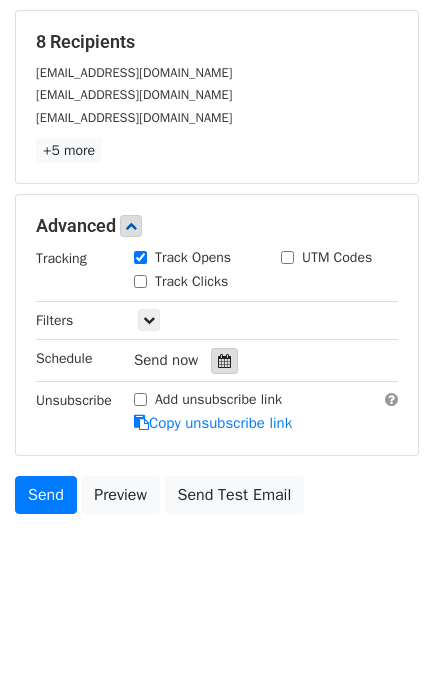 click at bounding box center [224, 361] 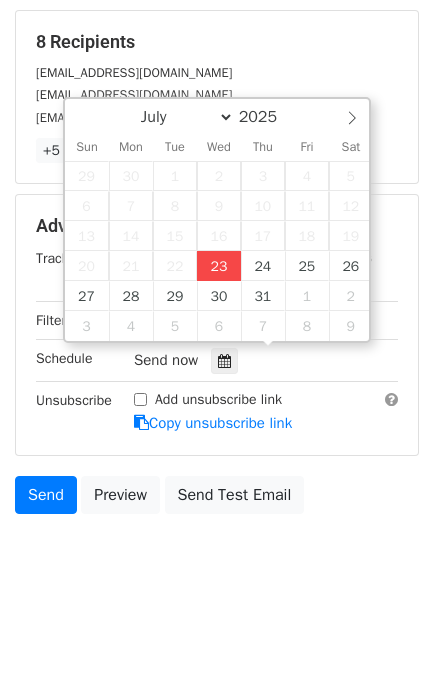 type on "[DATE] 14:39" 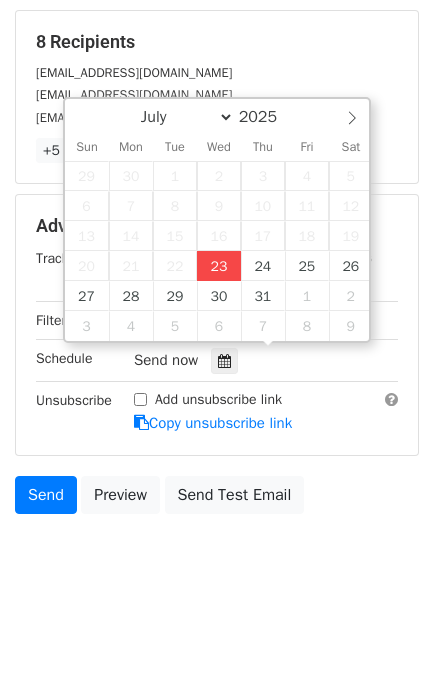type on "02" 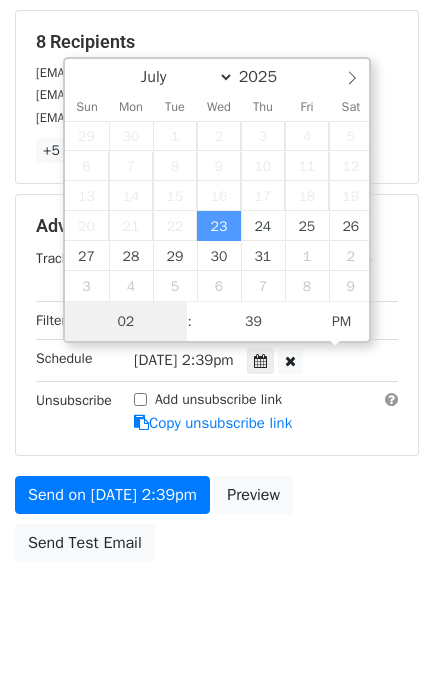 scroll, scrollTop: 0, scrollLeft: 0, axis: both 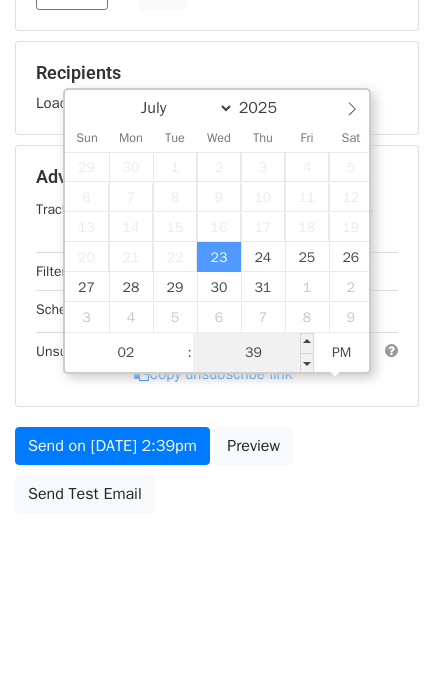click on "39" at bounding box center (254, 353) 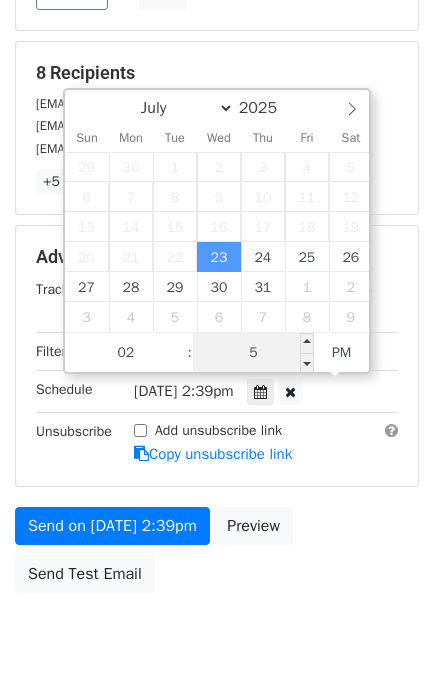 type on "55" 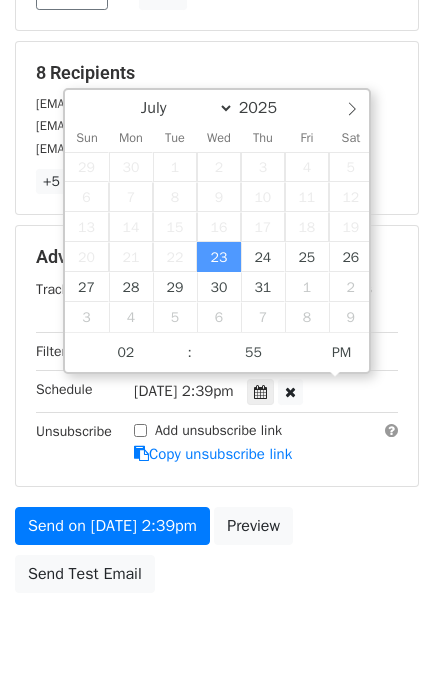type on "[DATE] 14:55" 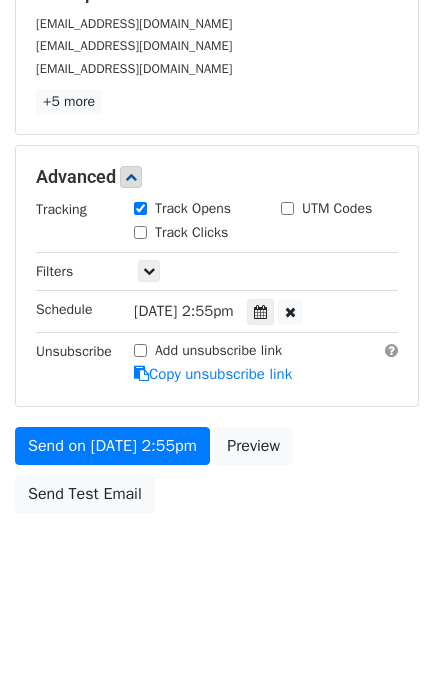 scroll, scrollTop: 260, scrollLeft: 0, axis: vertical 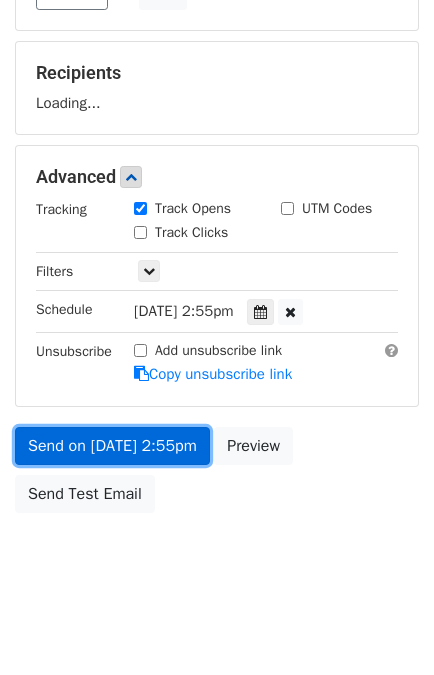 click on "Send on [DATE] 2:55pm" at bounding box center (112, 446) 